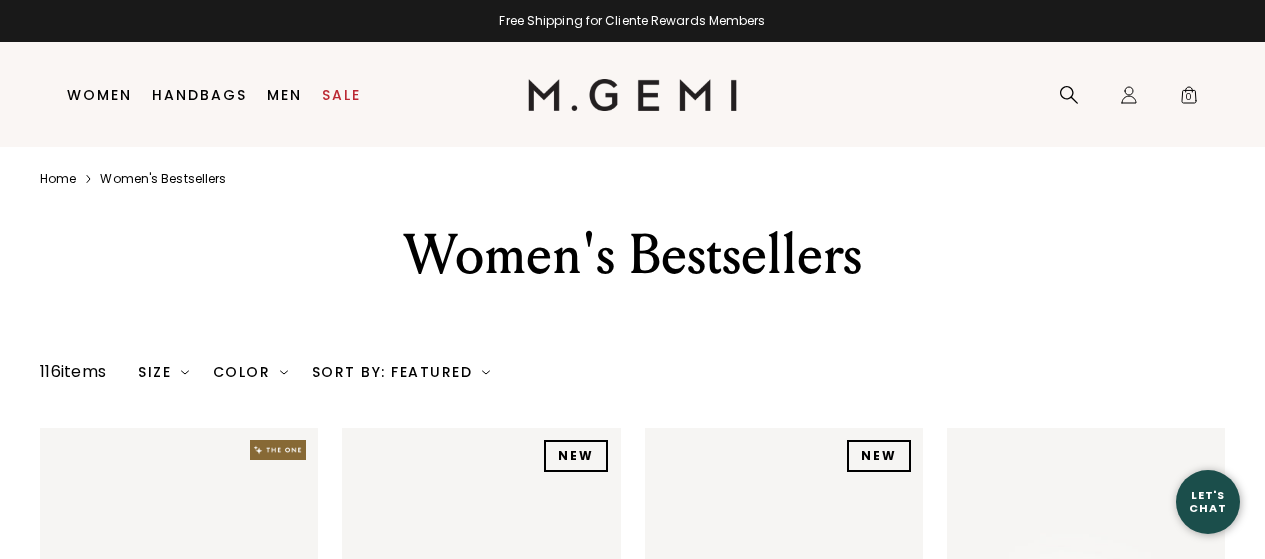 scroll, scrollTop: 0, scrollLeft: 0, axis: both 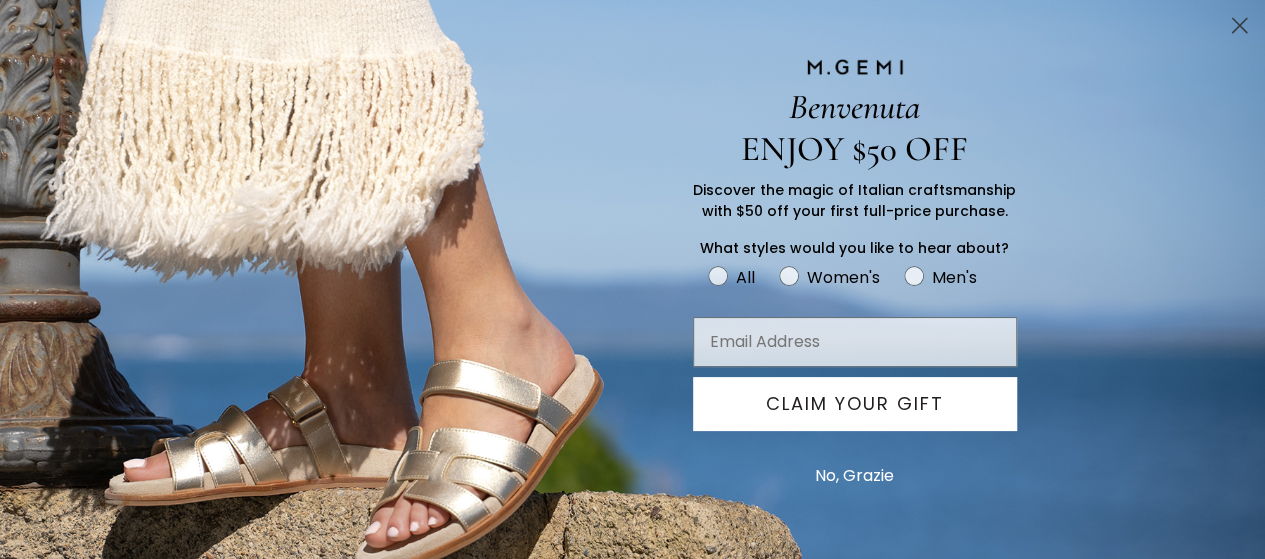 click on "For screen-reader mode - click the first button of the website Accessibility Screen-Reader Guide, Feedback, and Issue Reporting | New window
in available credit
Go Back
Skip to content
Free Shipping for Cliente Rewards Members
Icons/20x20/hamburger@2x
Women" at bounding box center [632, -63] 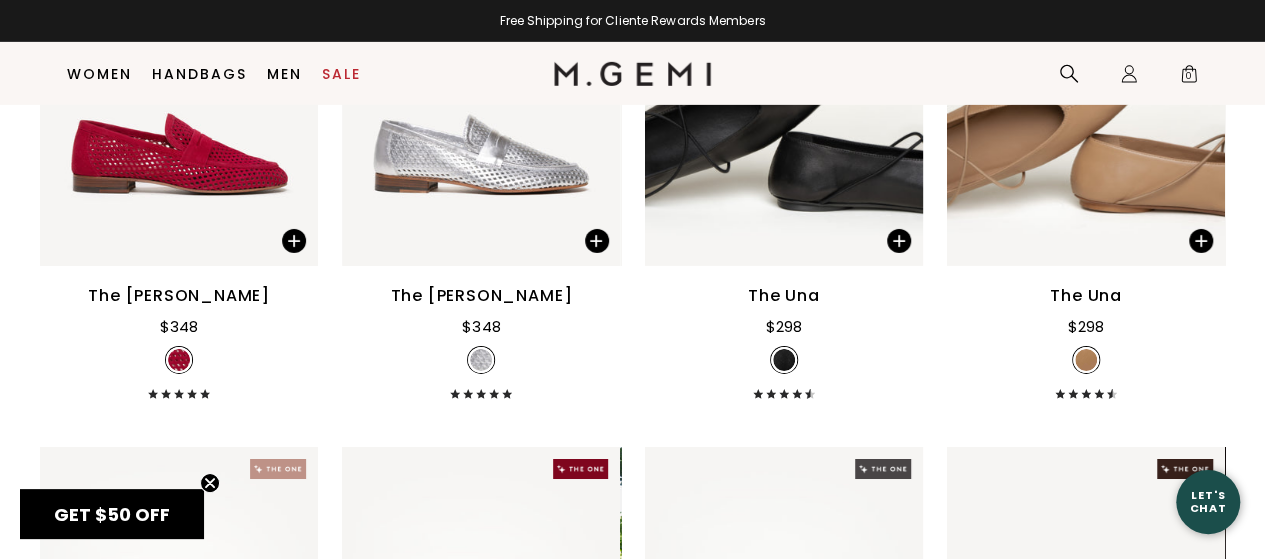 scroll, scrollTop: 0, scrollLeft: 0, axis: both 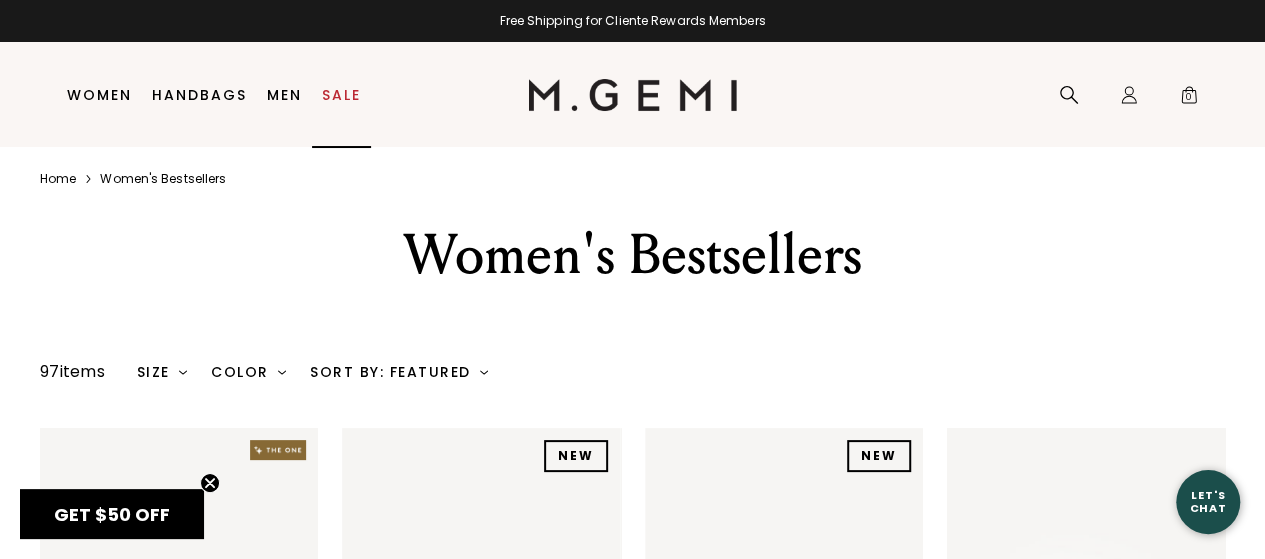 click on "Sale" at bounding box center [341, 95] 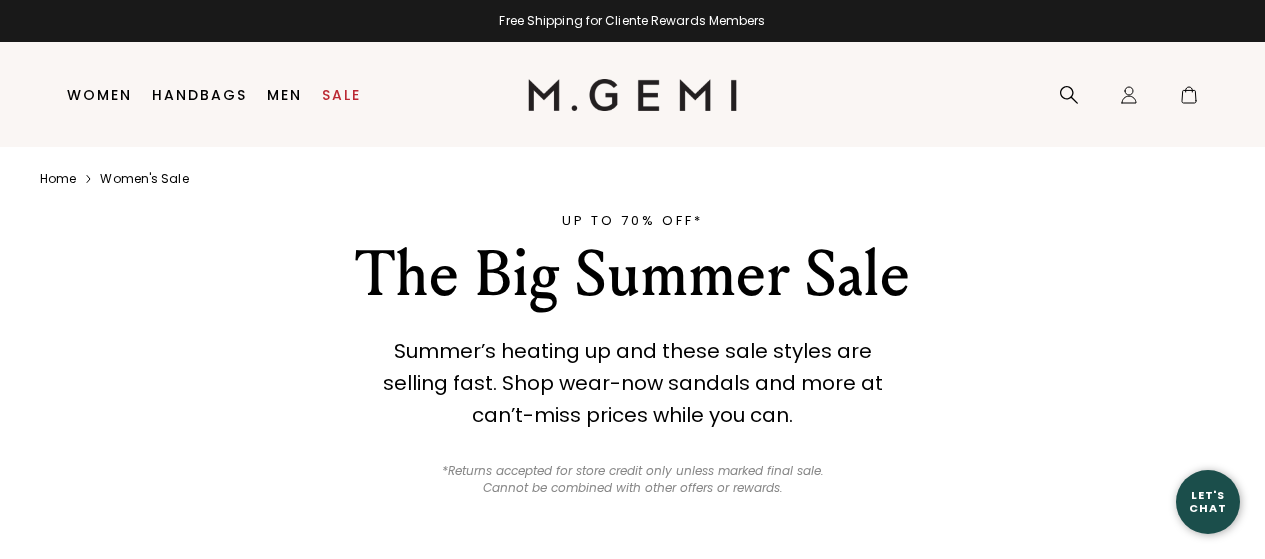 scroll, scrollTop: 0, scrollLeft: 0, axis: both 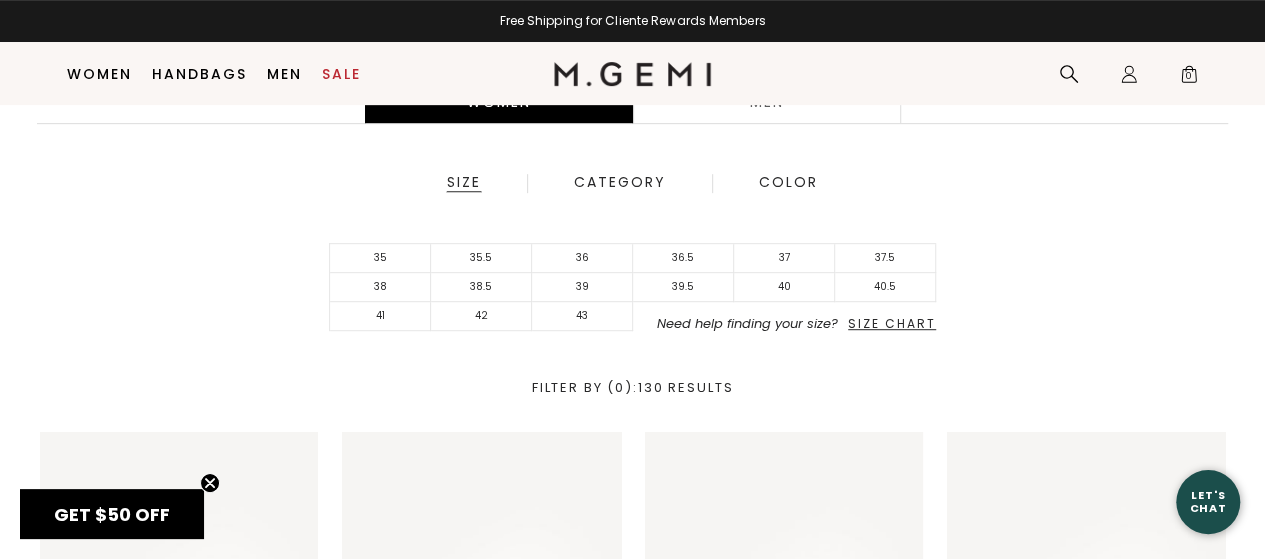 drag, startPoint x: 1271, startPoint y: 38, endPoint x: 1274, endPoint y: 115, distance: 77.05842 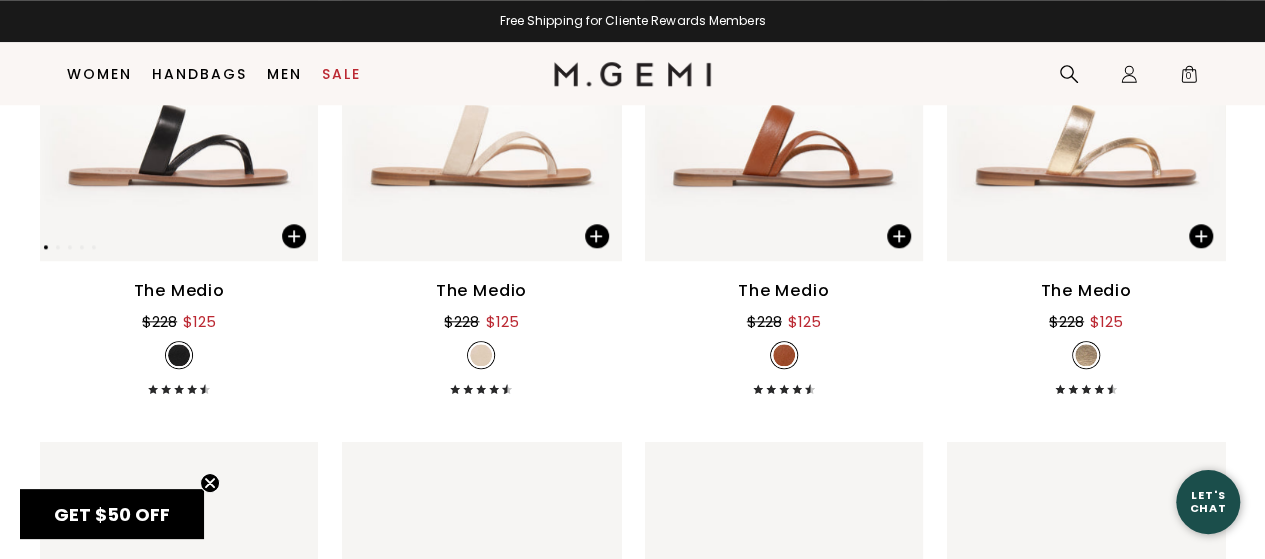 scroll, scrollTop: 998, scrollLeft: 0, axis: vertical 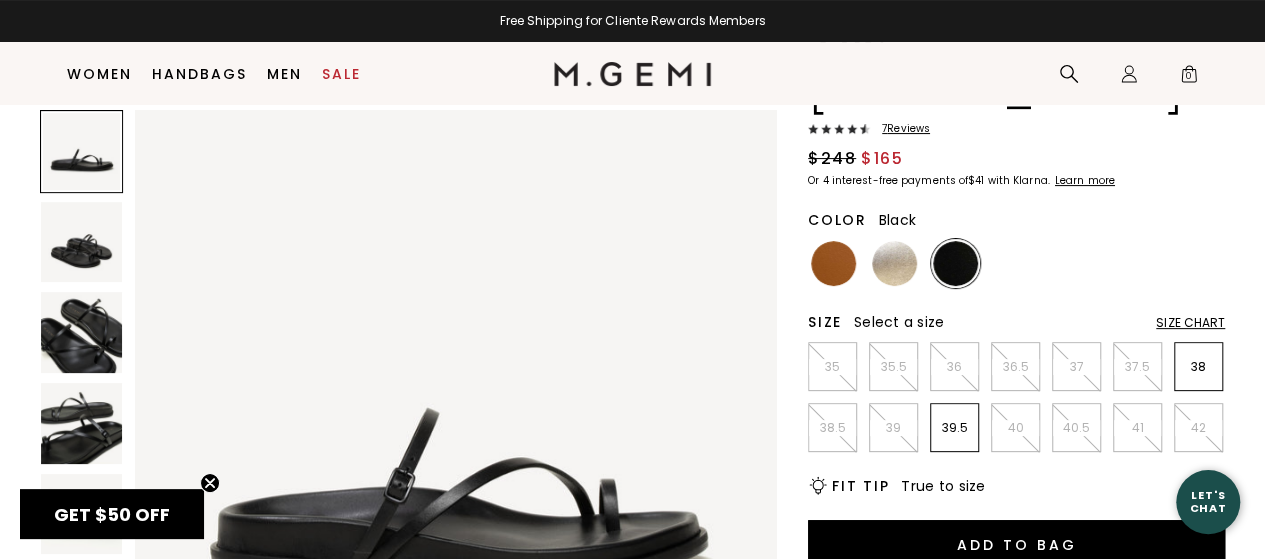 click on "For screen-reader mode - click the first button of the website Accessibility Screen-Reader Guide, Feedback, and Issue Reporting | New window
in available credit
Go Back
Skip to content
Free Shipping for Cliente Rewards Members
Icons/20x20/hamburger@2x
Women" at bounding box center [632, 107] 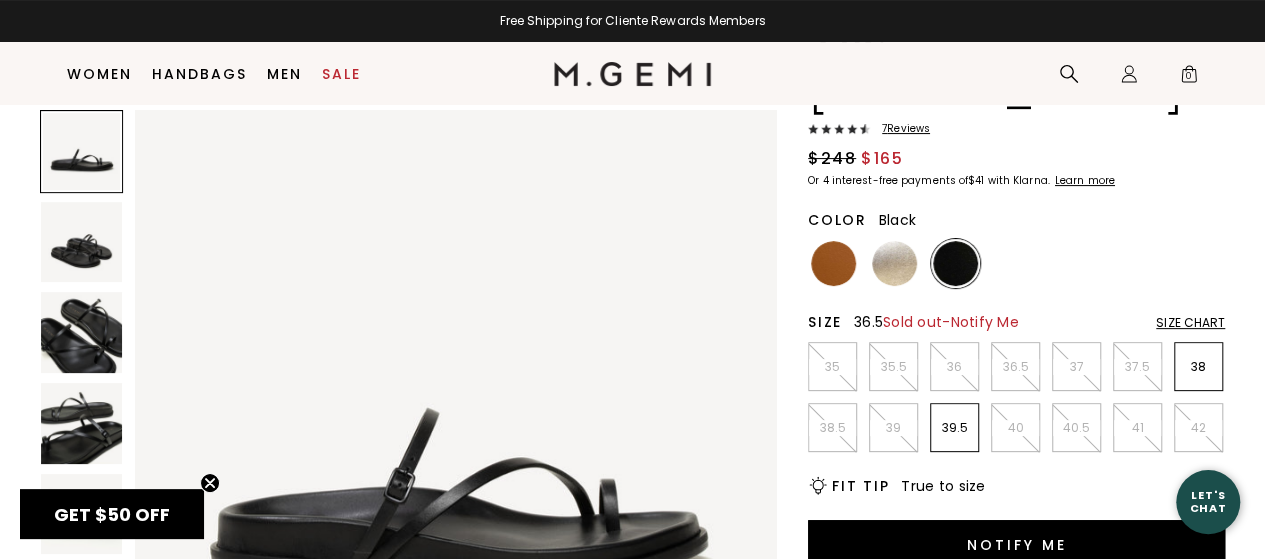 click on "36.5" at bounding box center [1015, 367] 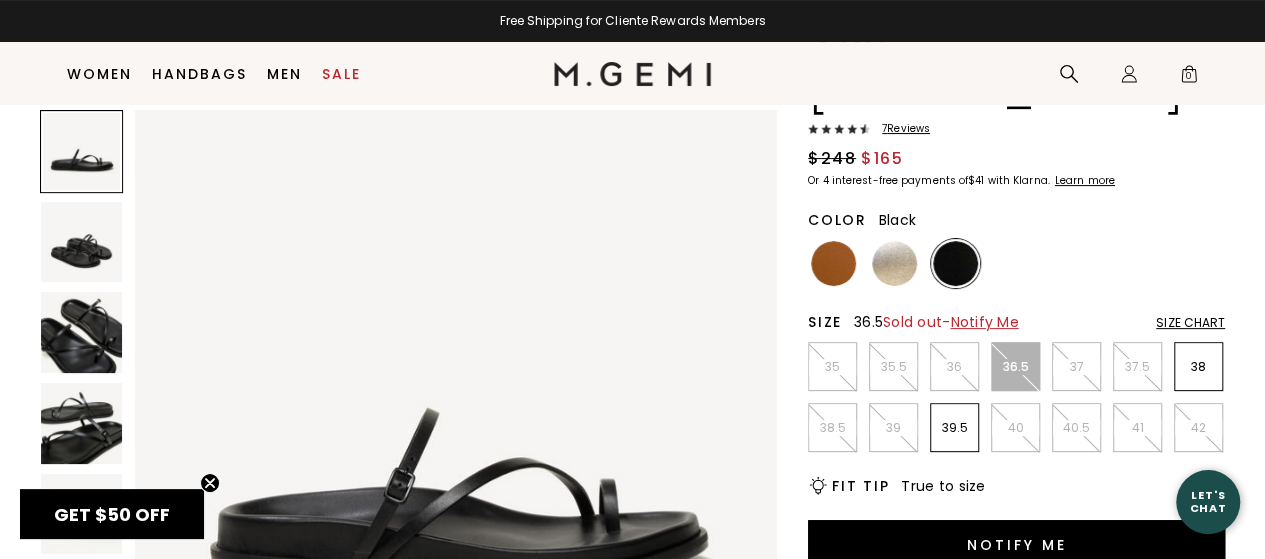 scroll, scrollTop: 0, scrollLeft: 0, axis: both 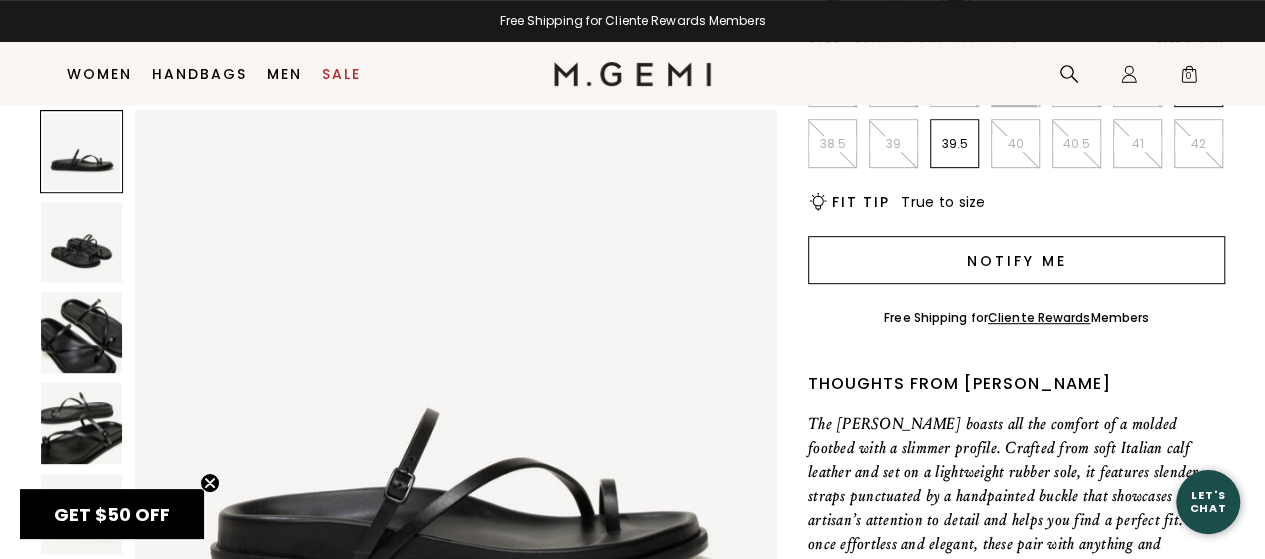 click on "Notify Me" at bounding box center [1016, 260] 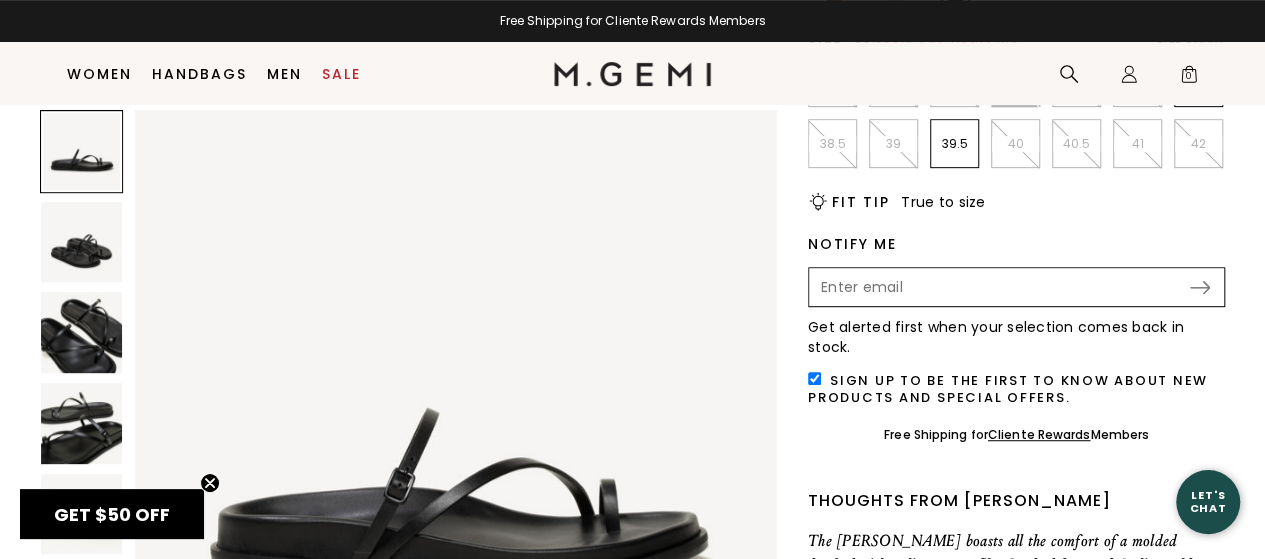 click at bounding box center [999, 287] 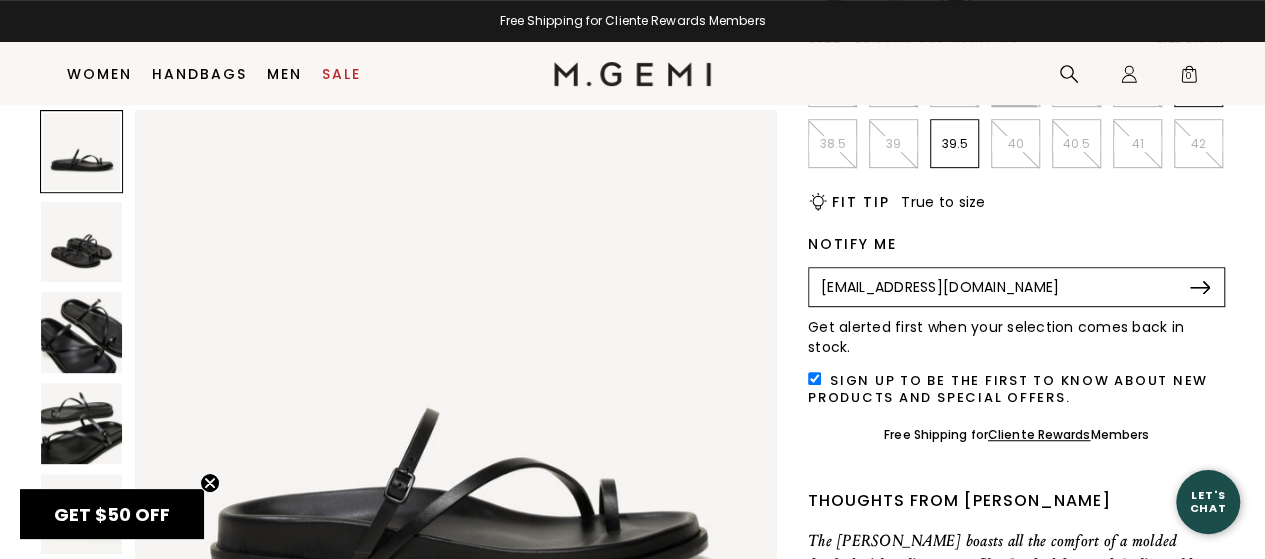 click at bounding box center (1200, 287) 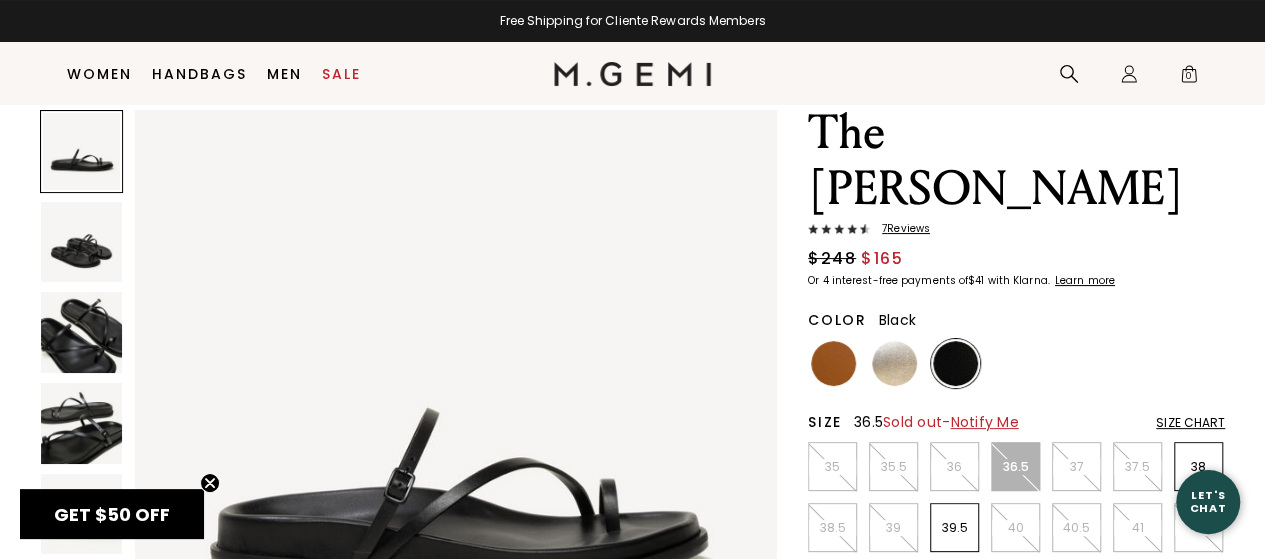 scroll, scrollTop: 247, scrollLeft: 0, axis: vertical 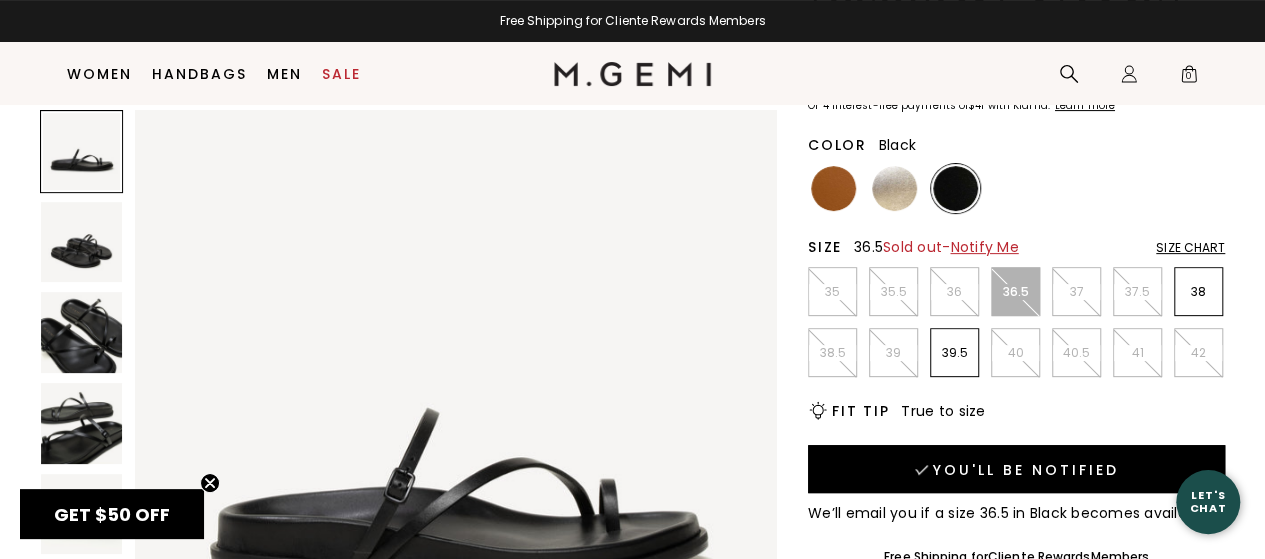 click at bounding box center [81, 332] 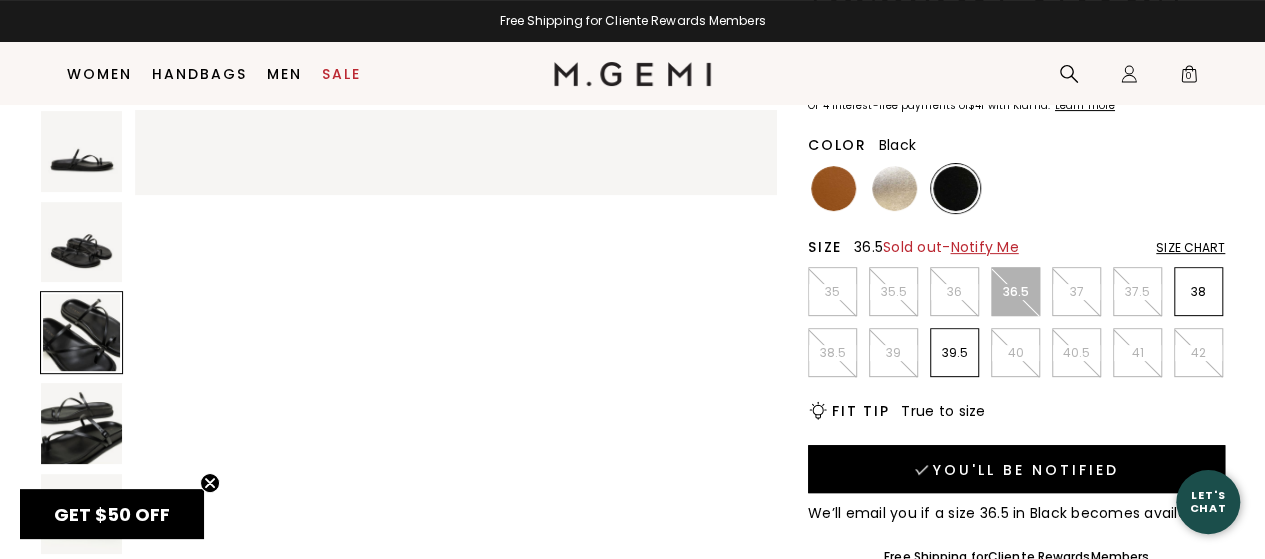 scroll, scrollTop: 1293, scrollLeft: 0, axis: vertical 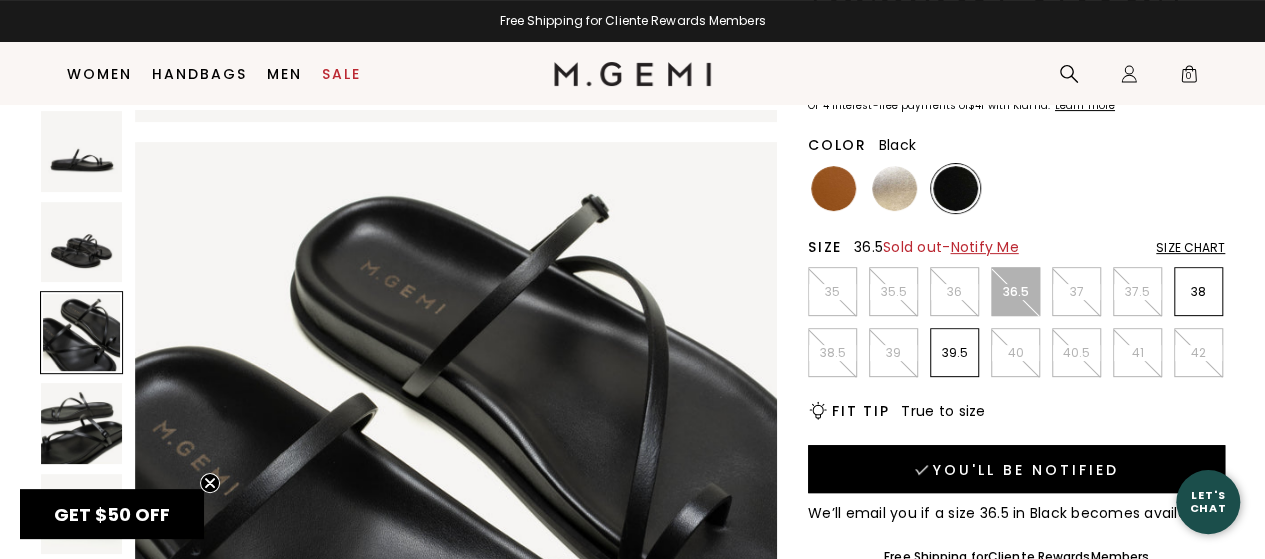 click at bounding box center (81, 423) 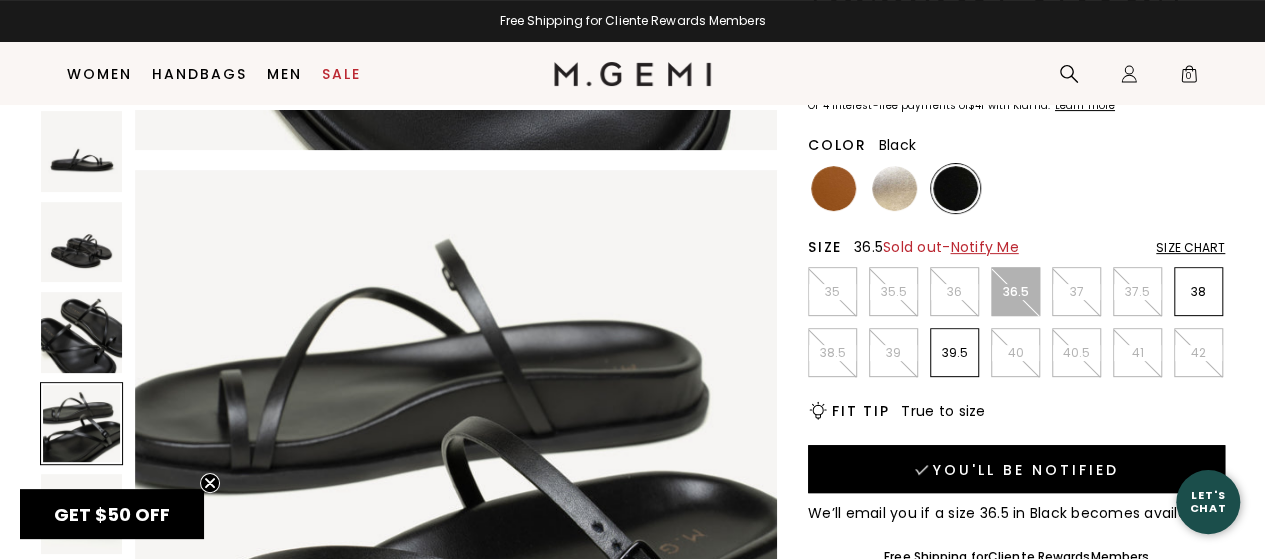 scroll, scrollTop: 1940, scrollLeft: 0, axis: vertical 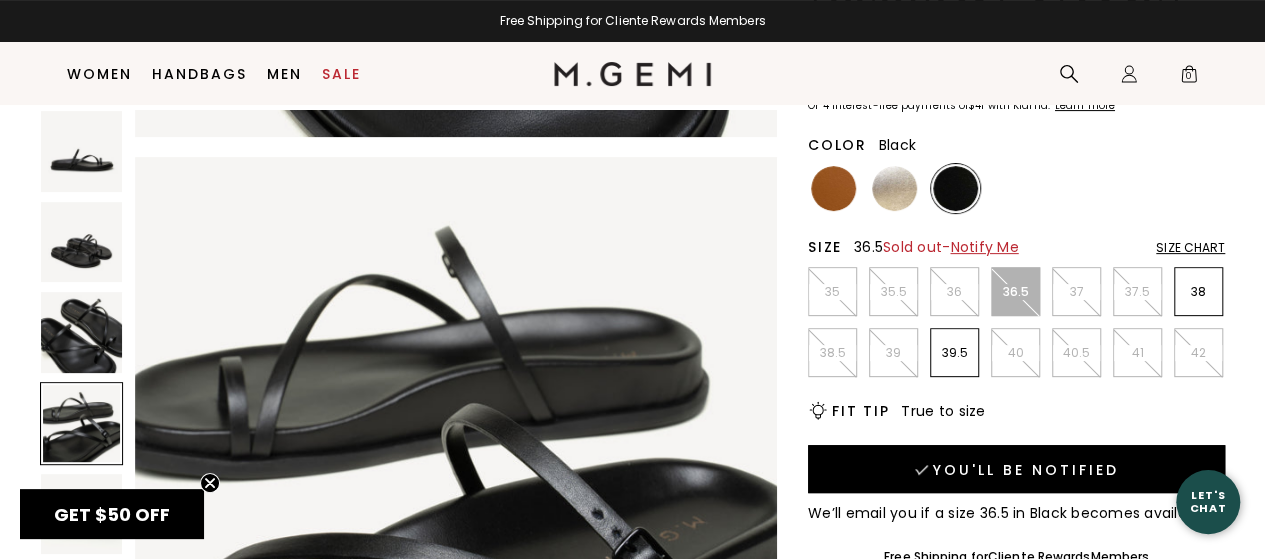 click at bounding box center [81, 151] 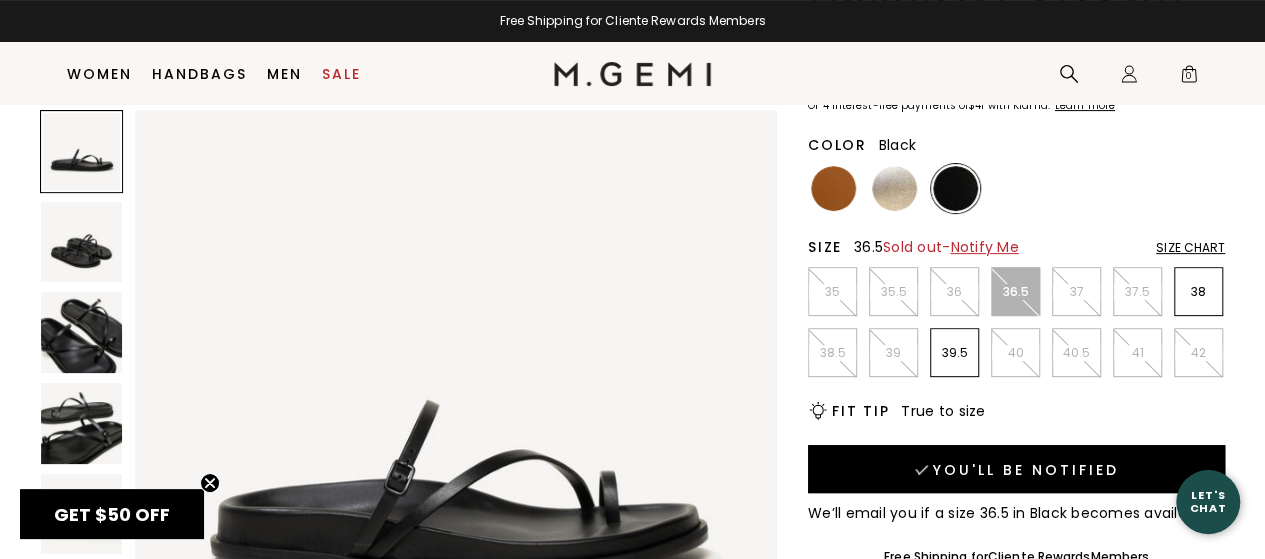 scroll, scrollTop: 0, scrollLeft: 0, axis: both 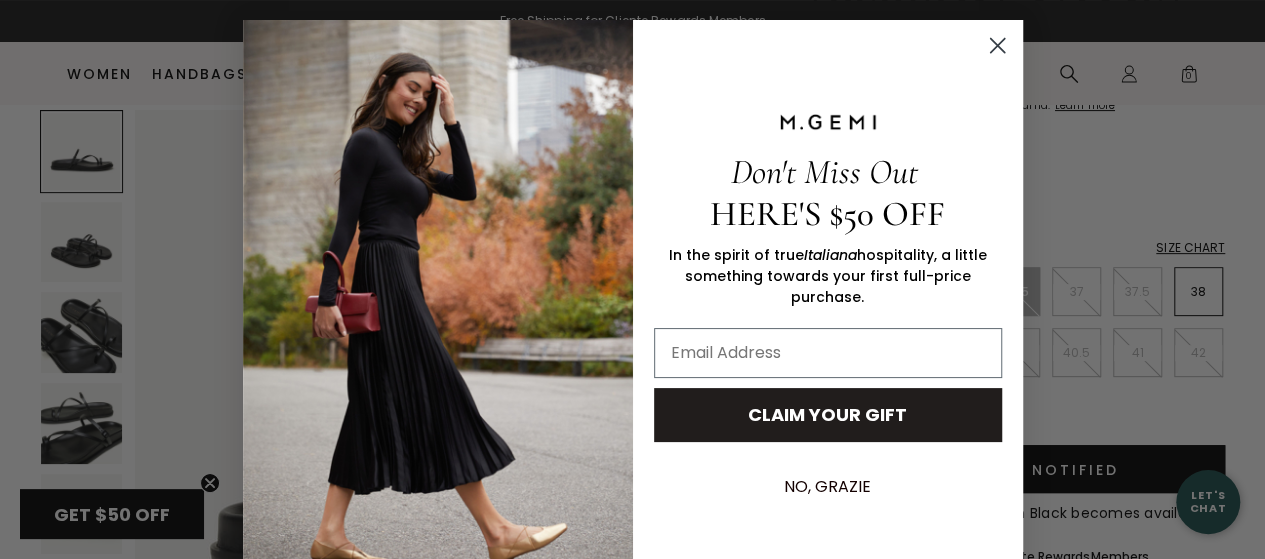 click 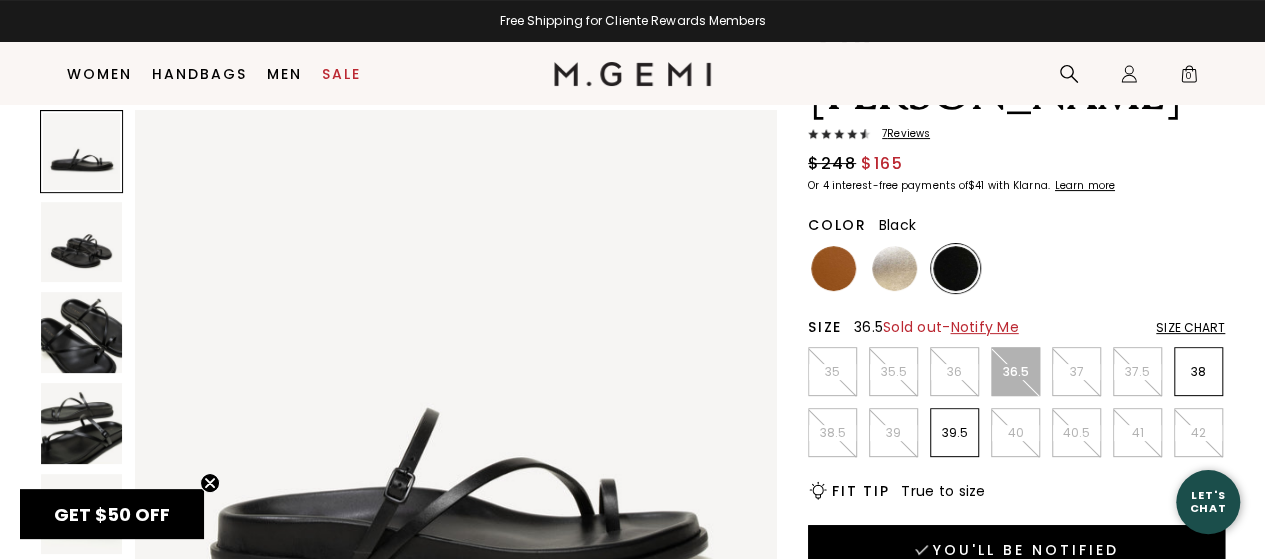 scroll, scrollTop: 0, scrollLeft: 0, axis: both 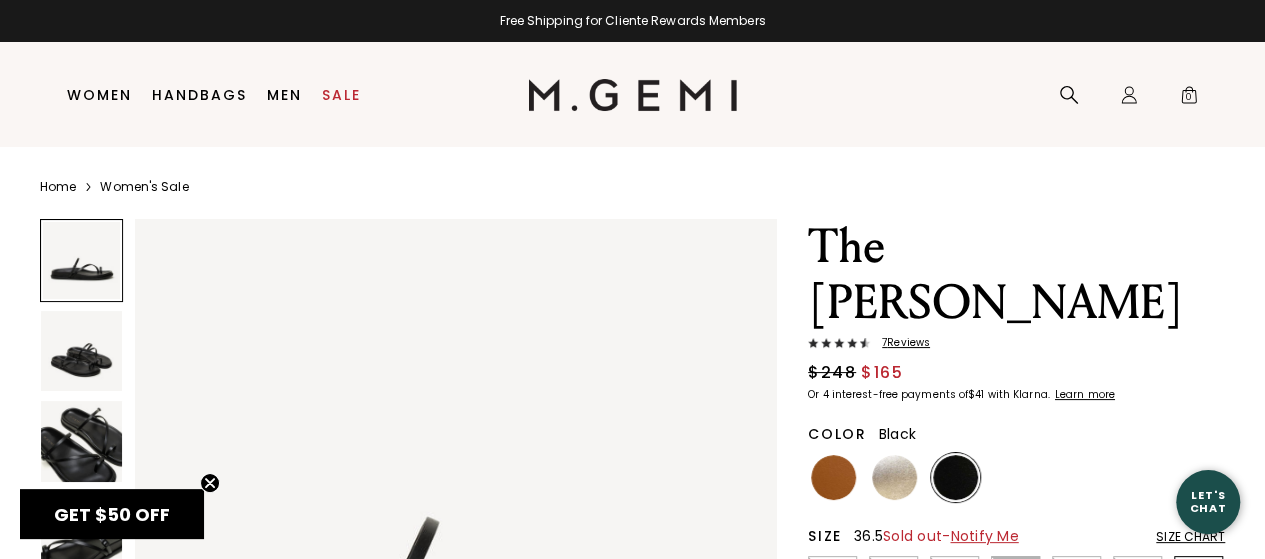 click on "7  Review s" at bounding box center [900, 343] 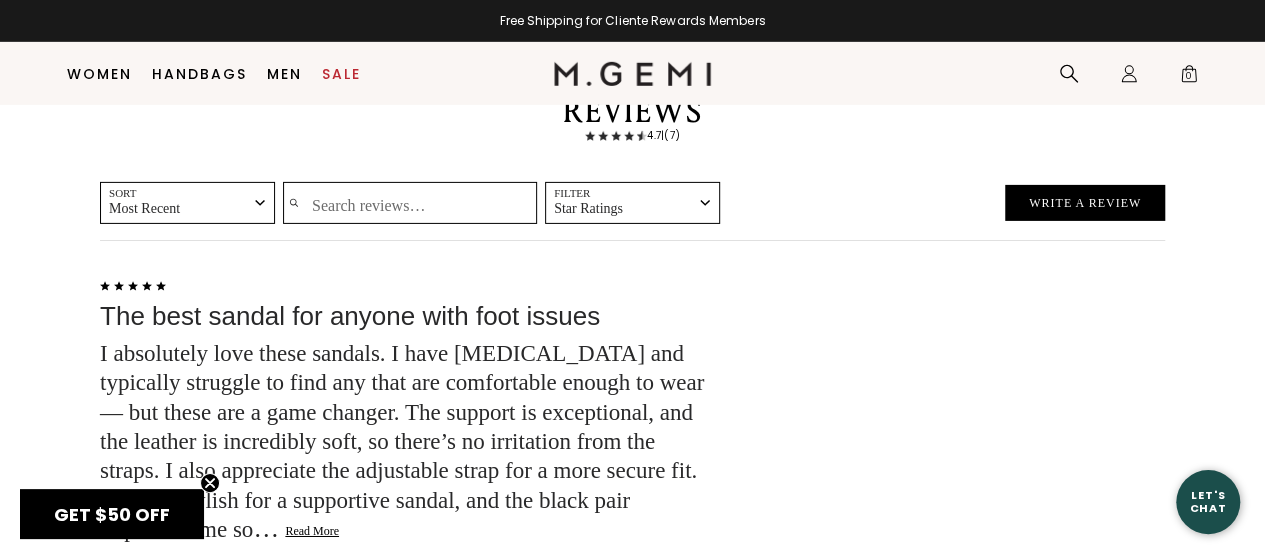 scroll, scrollTop: 3186, scrollLeft: 0, axis: vertical 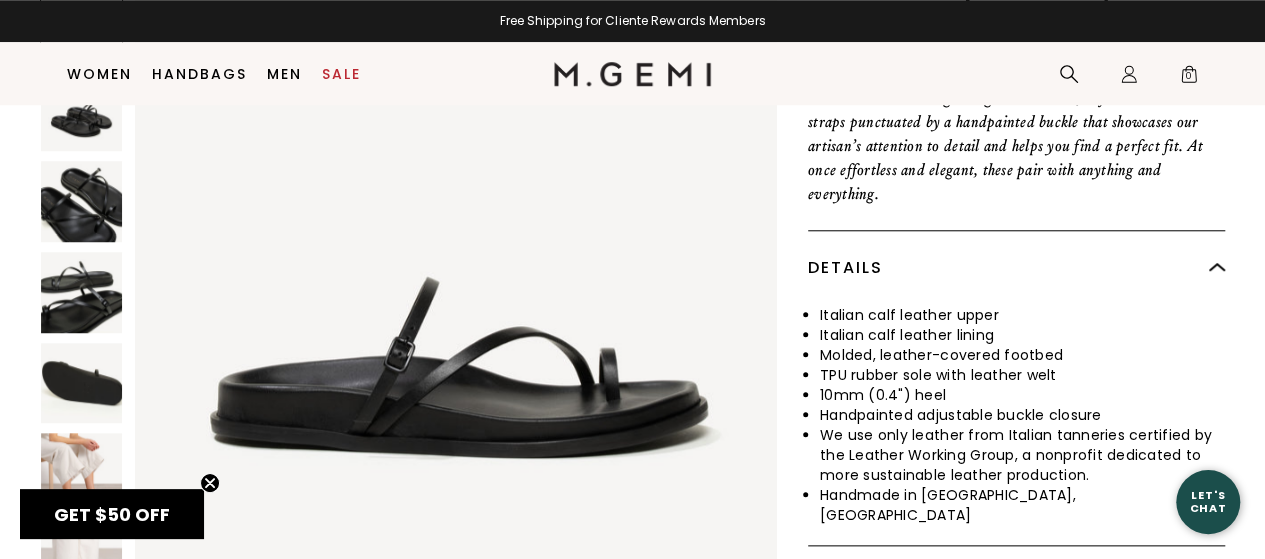 click at bounding box center (81, 473) 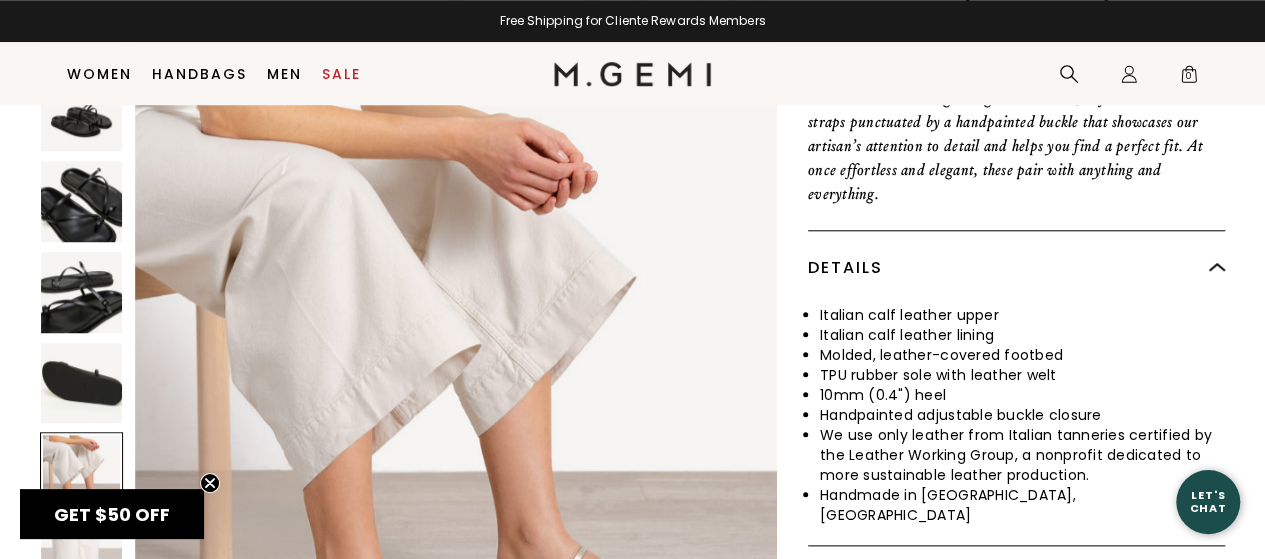 scroll, scrollTop: 3233, scrollLeft: 0, axis: vertical 